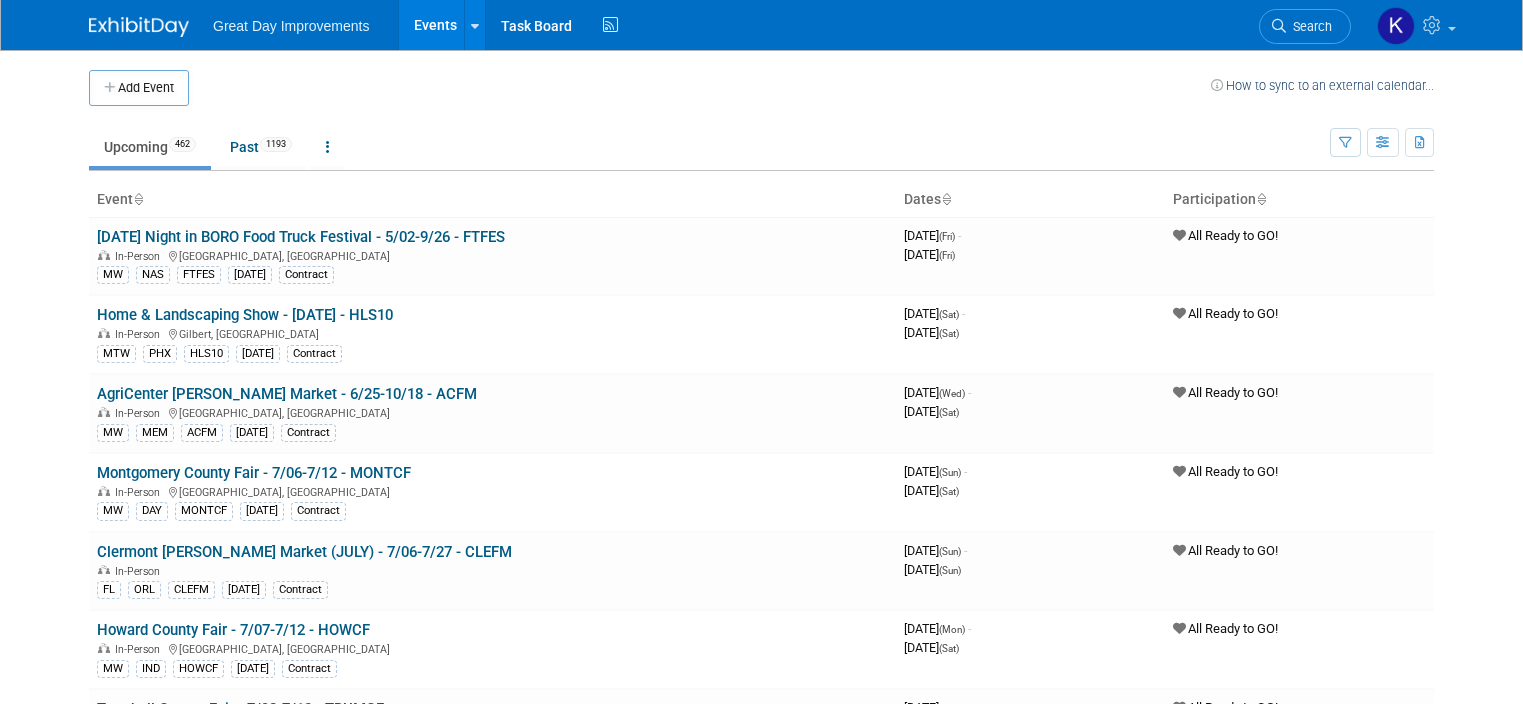 scroll, scrollTop: 0, scrollLeft: 0, axis: both 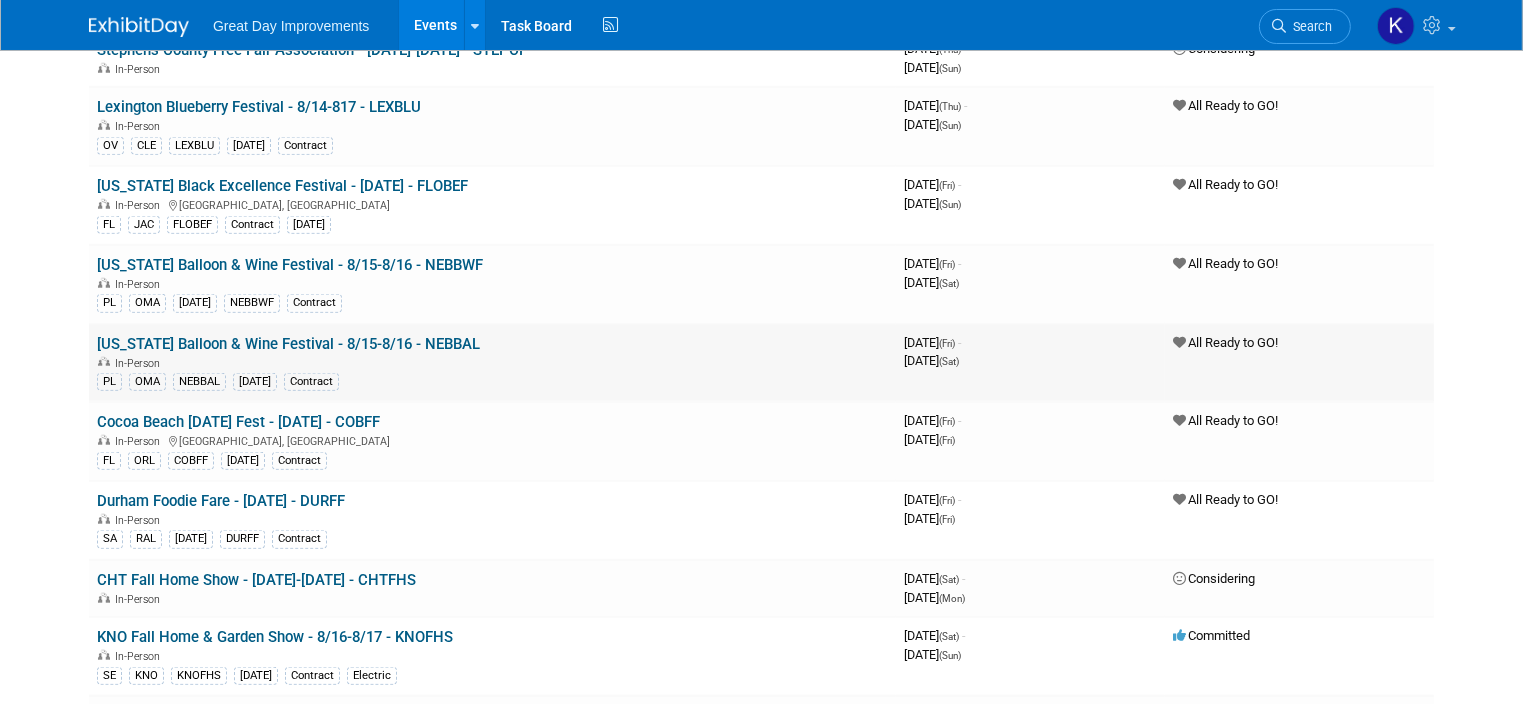 click on "[US_STATE] Balloon & Wine Festival - 8/15-8/16 - NEBBAL" at bounding box center (288, 344) 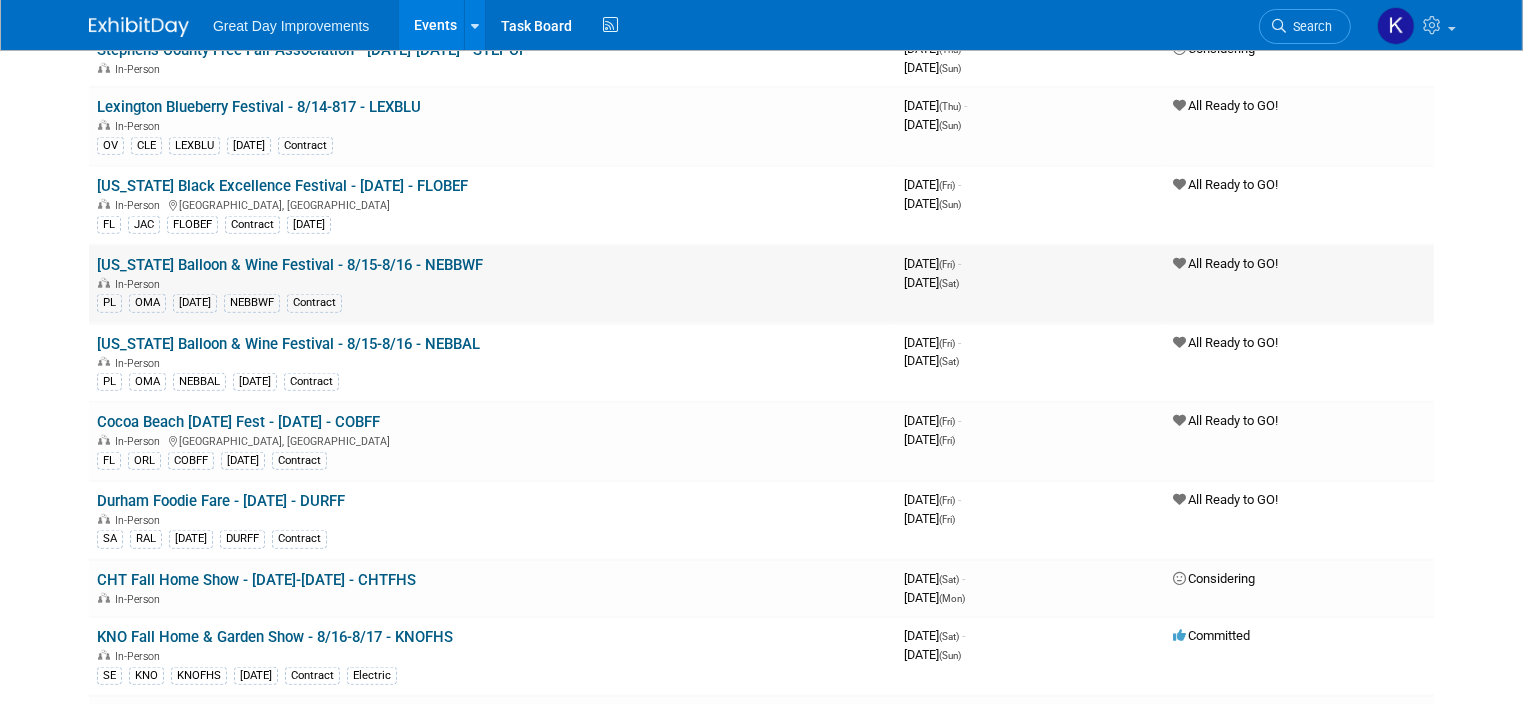click on "[US_STATE] Balloon & Wine Festival - 8/15-8/16 - NEBBWF" at bounding box center [290, 265] 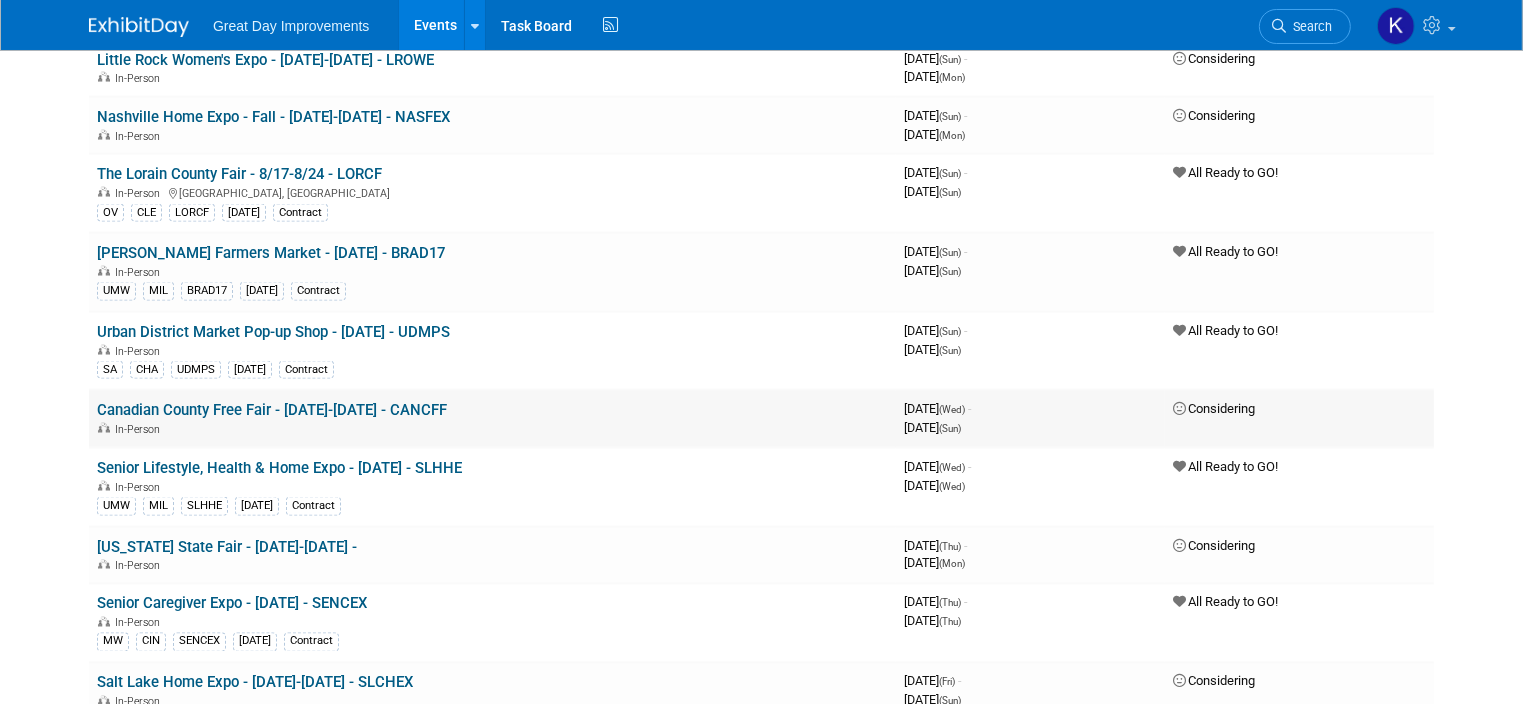 scroll, scrollTop: 10900, scrollLeft: 0, axis: vertical 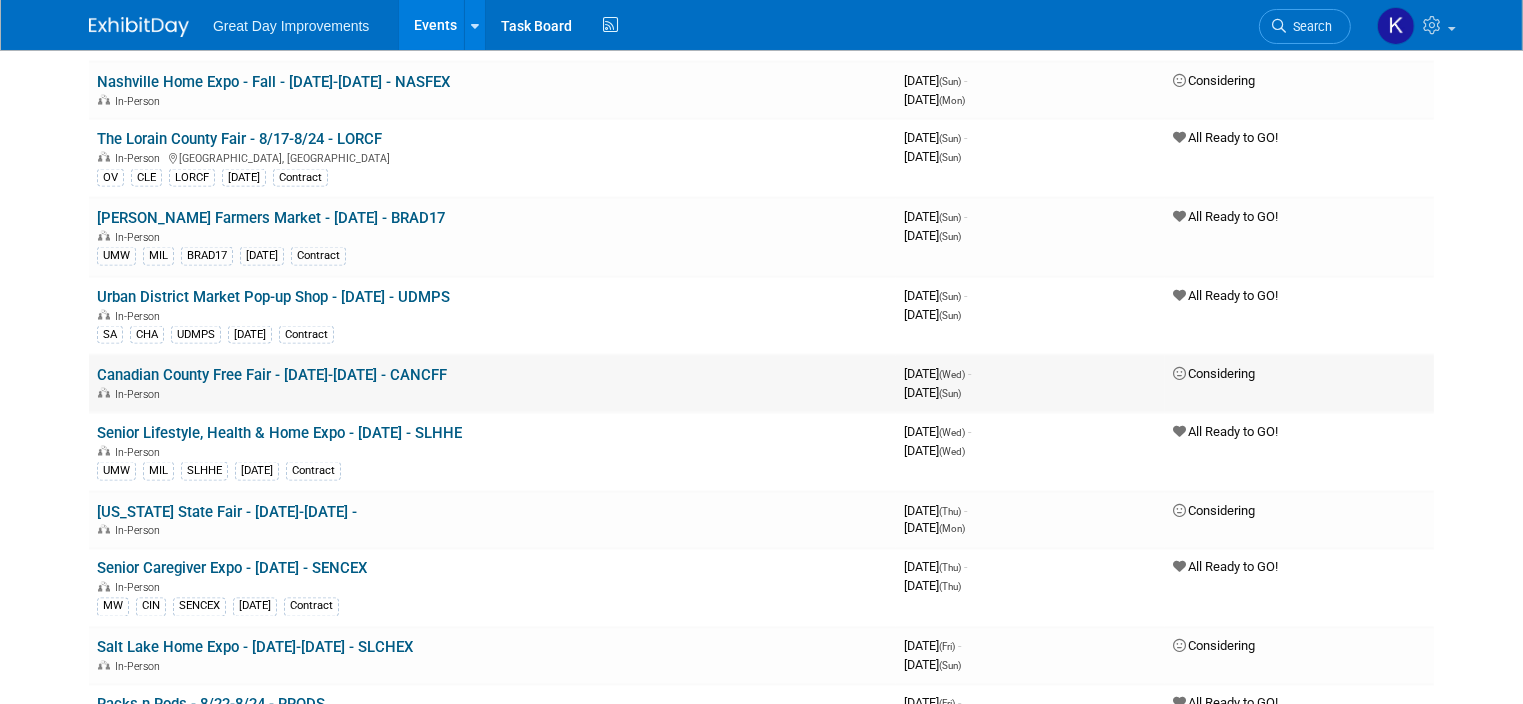 click on "[DATE]  (Sun)" at bounding box center [1030, 391] 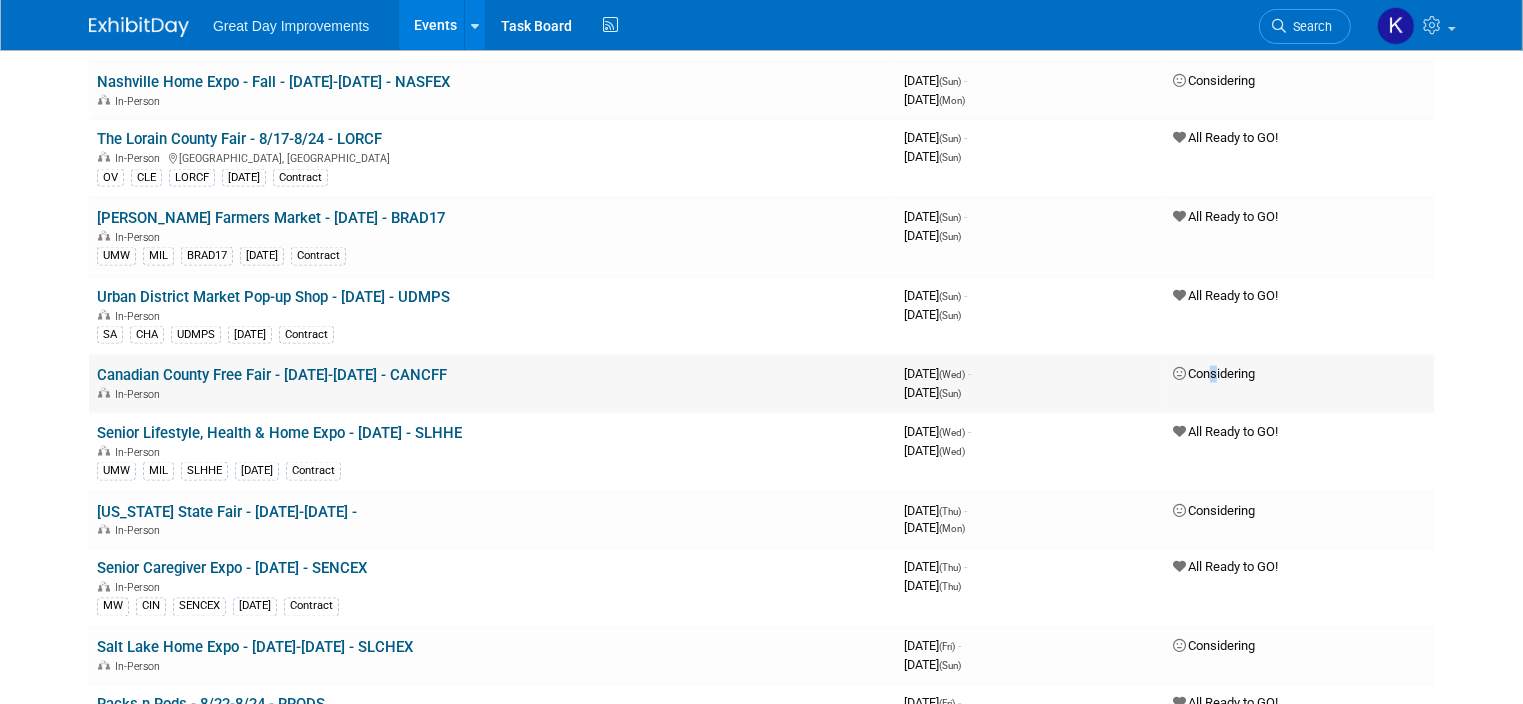 click on "Considering" at bounding box center [1214, 373] 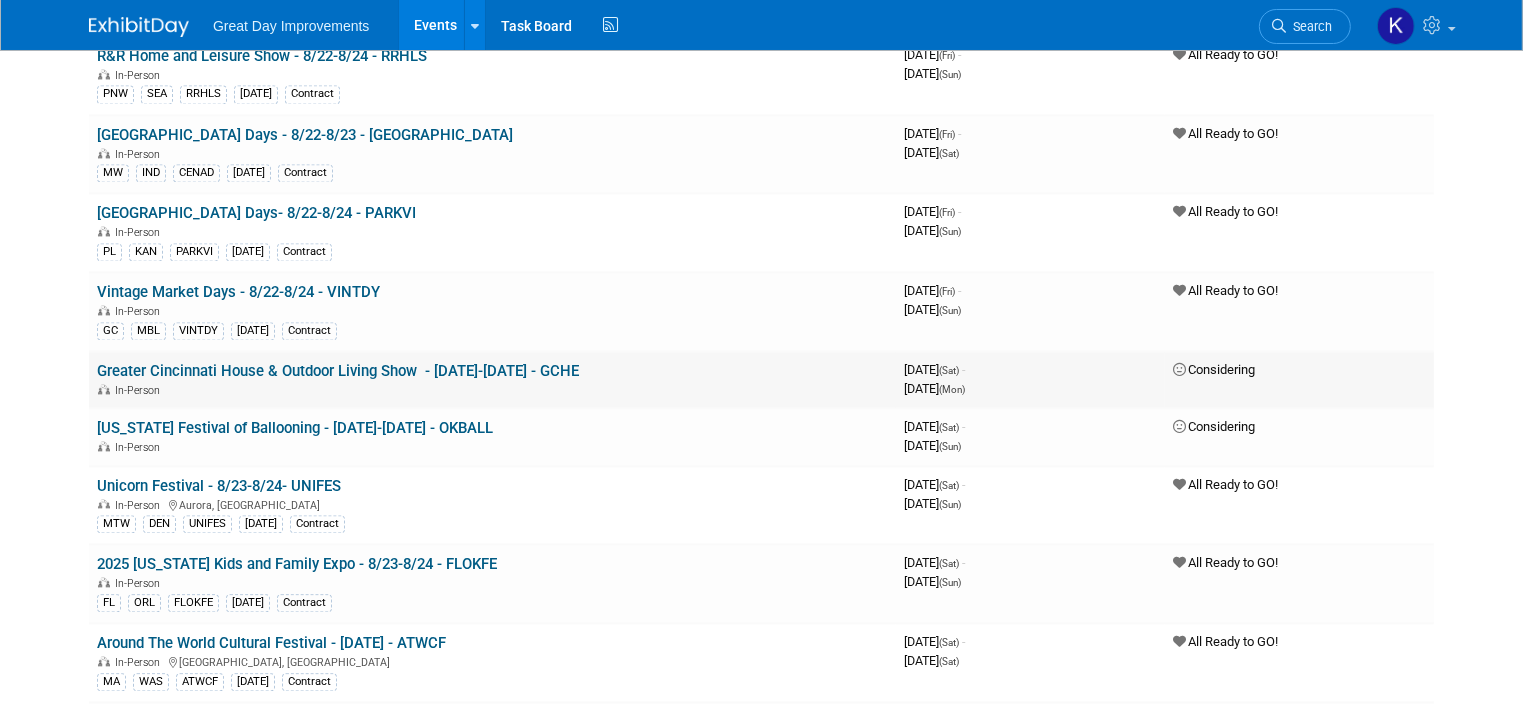 scroll, scrollTop: 11900, scrollLeft: 0, axis: vertical 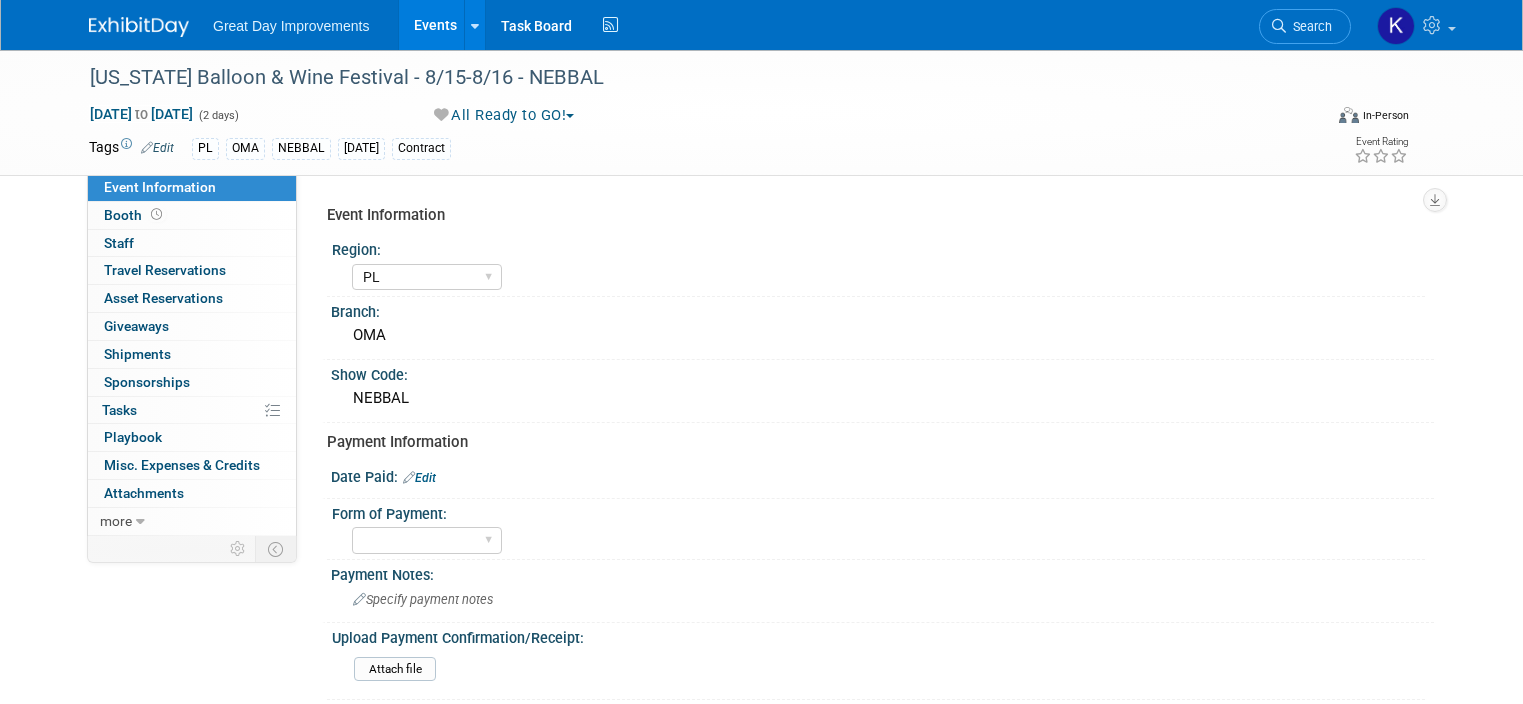 select on "PL" 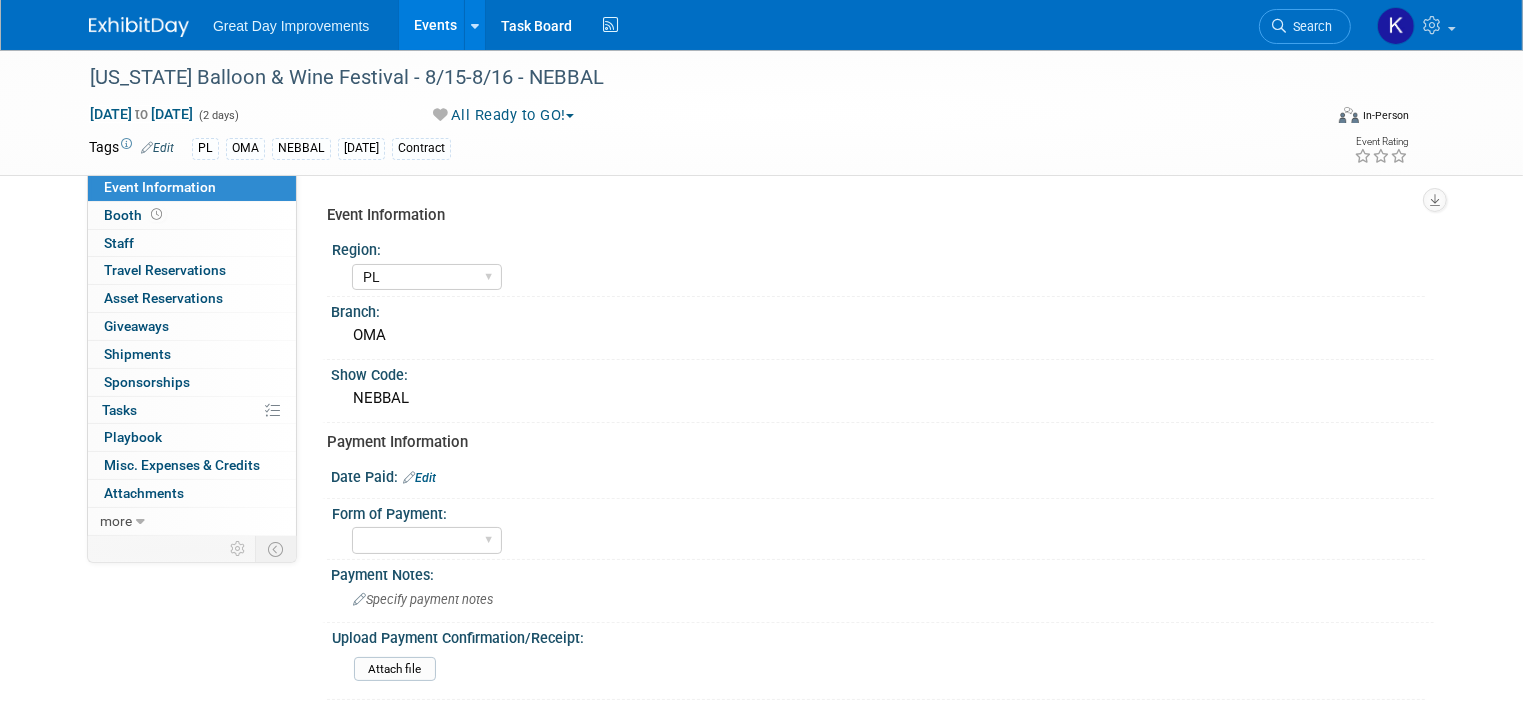 scroll, scrollTop: 0, scrollLeft: 0, axis: both 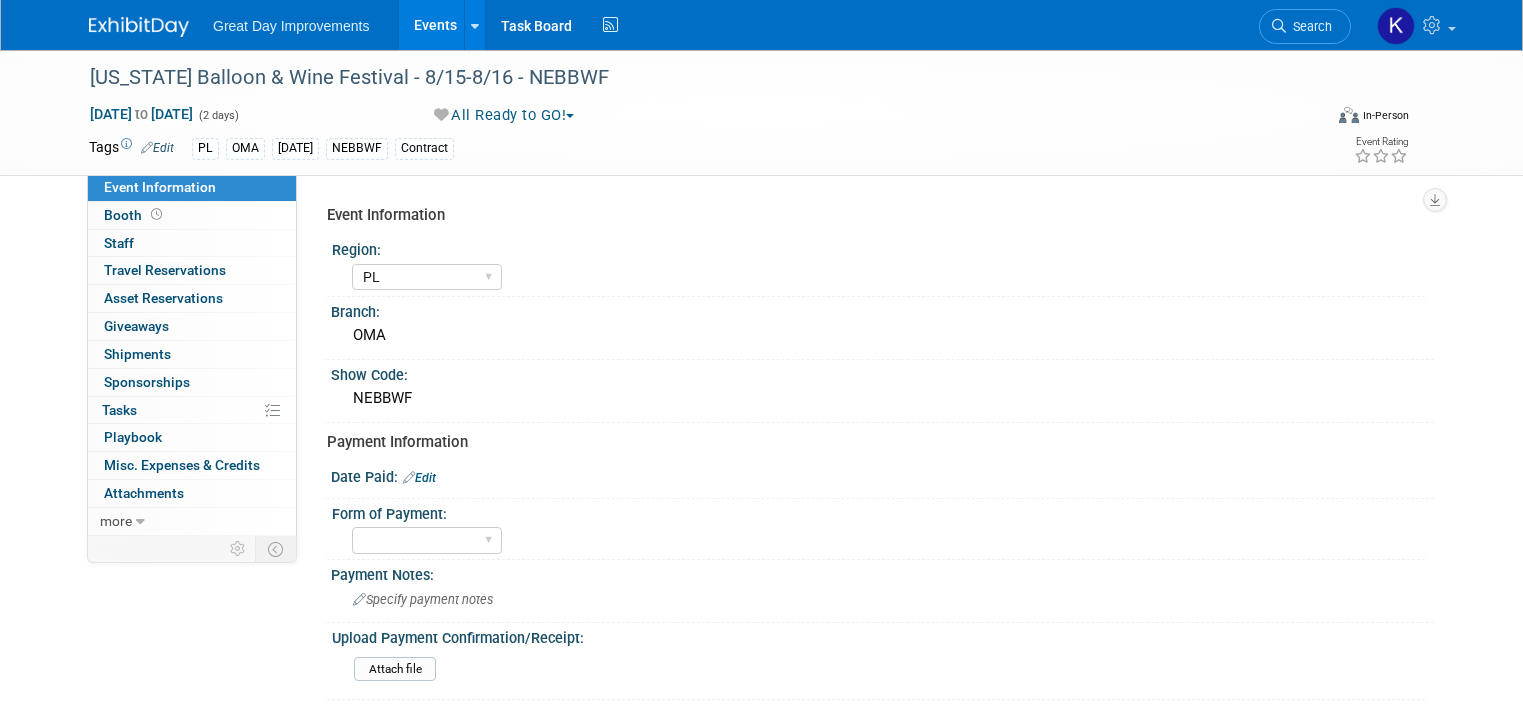 select on "PL" 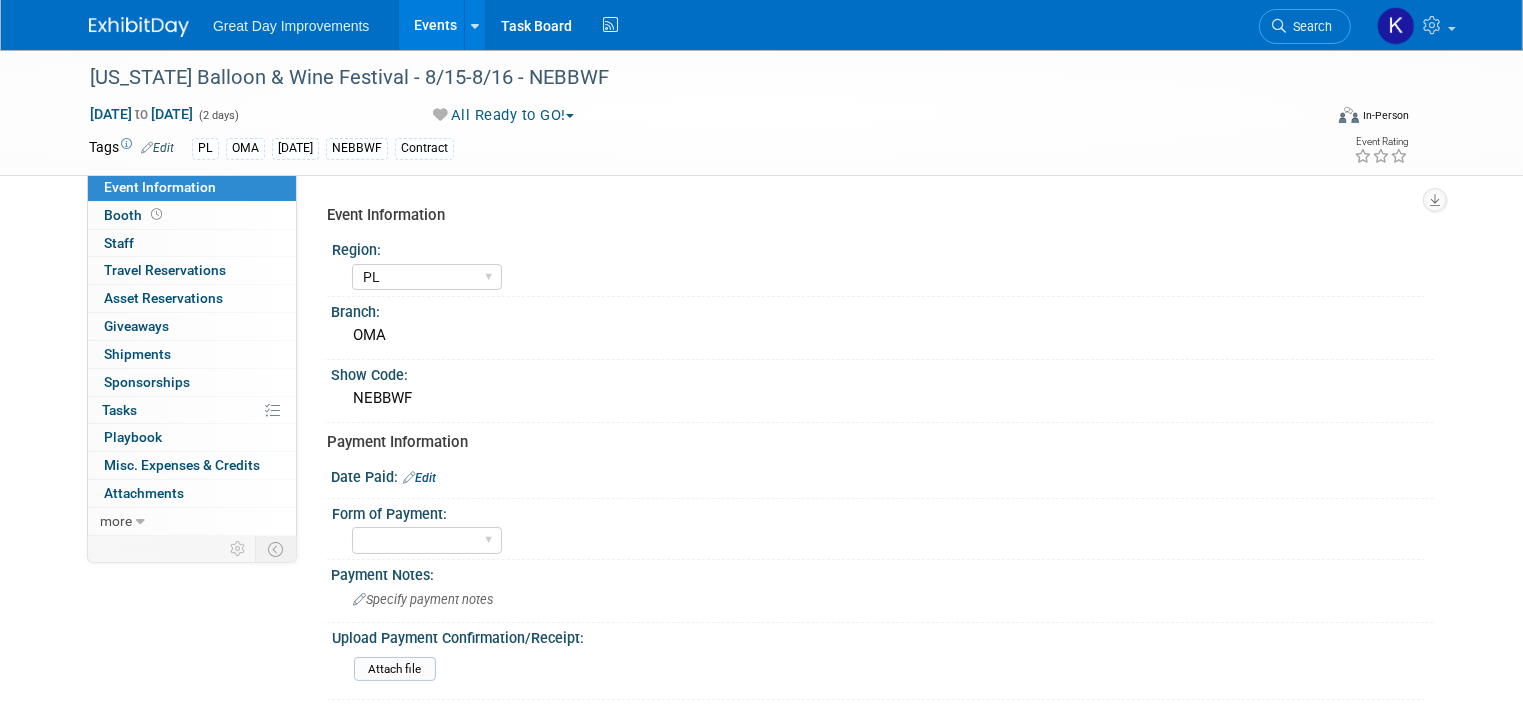 scroll, scrollTop: 0, scrollLeft: 0, axis: both 